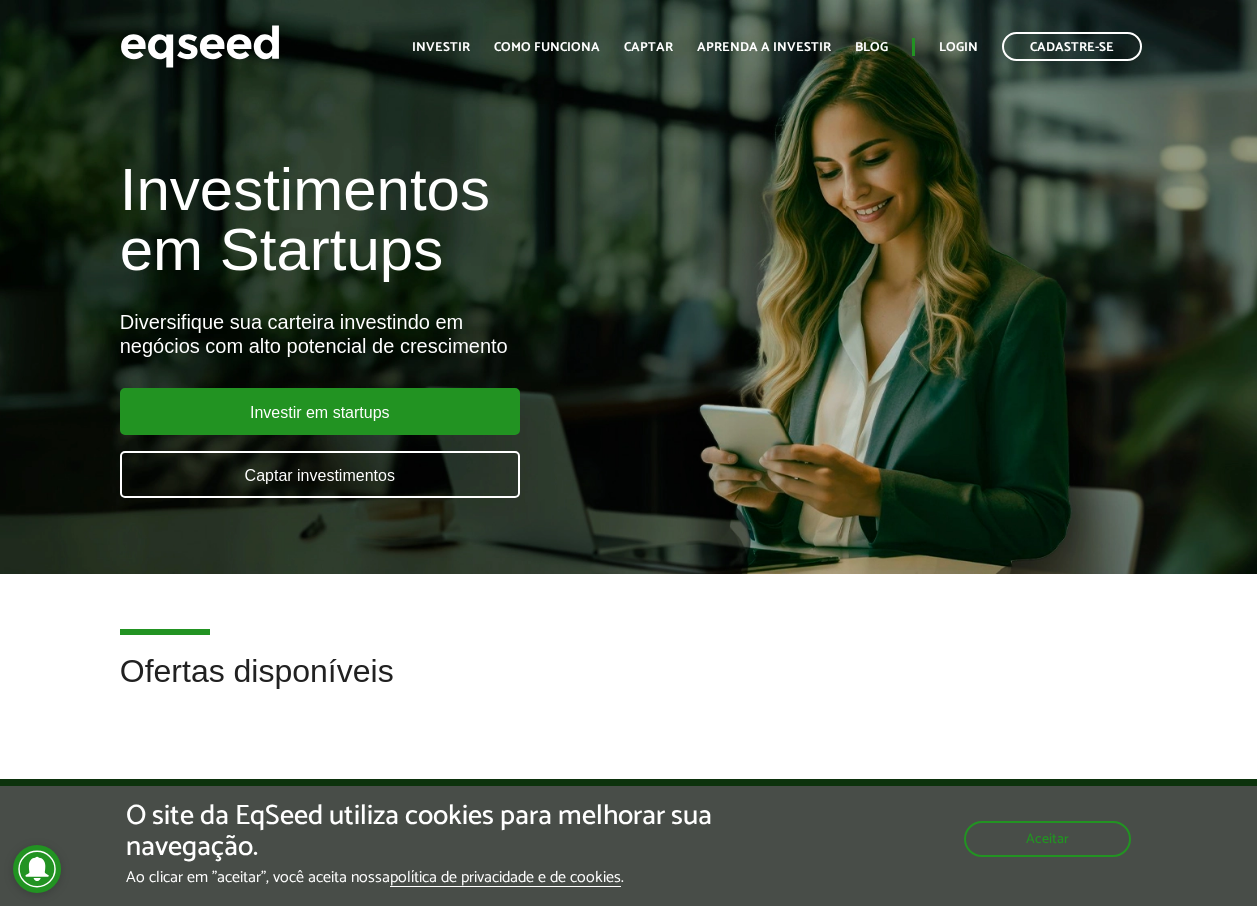 scroll, scrollTop: 0, scrollLeft: 0, axis: both 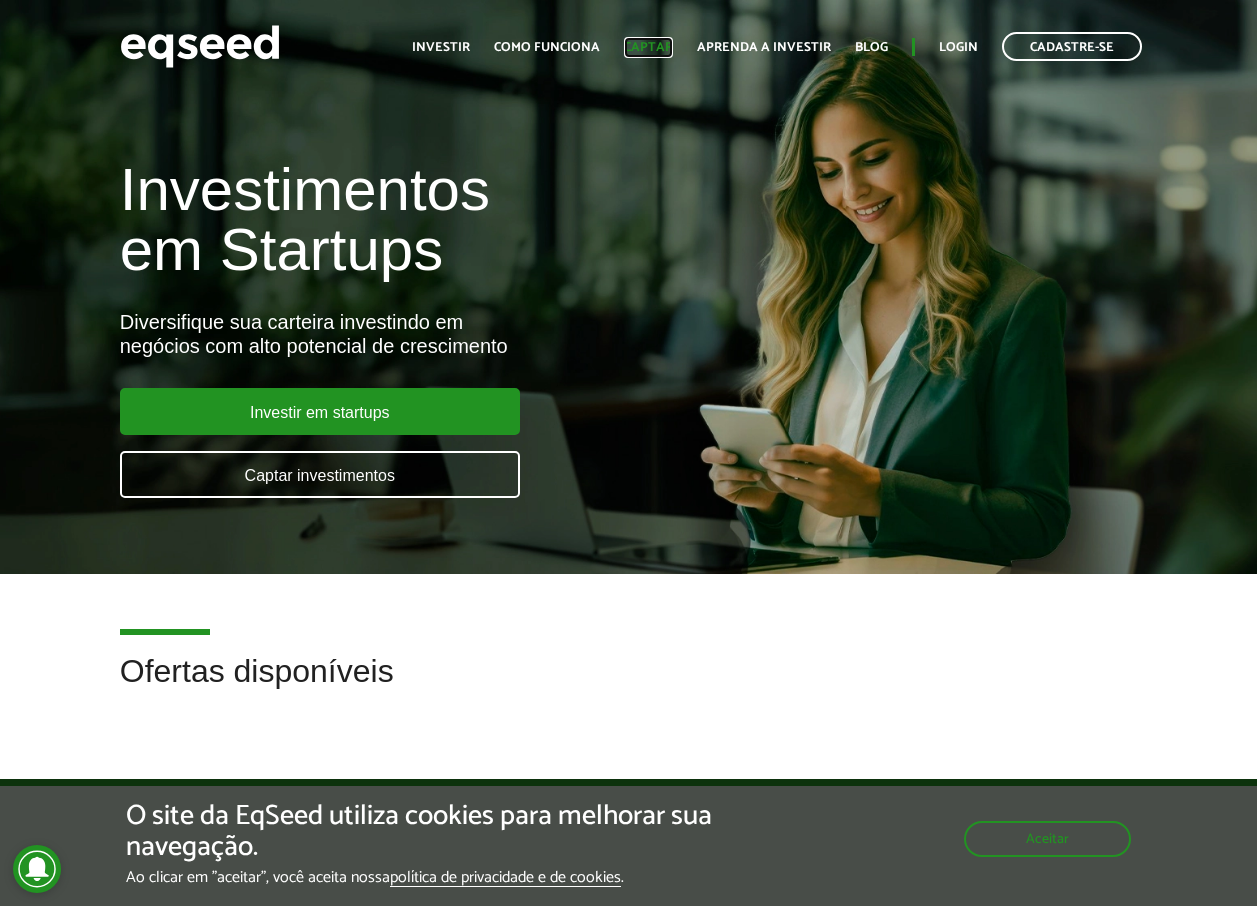 click on "Captar" at bounding box center [648, 47] 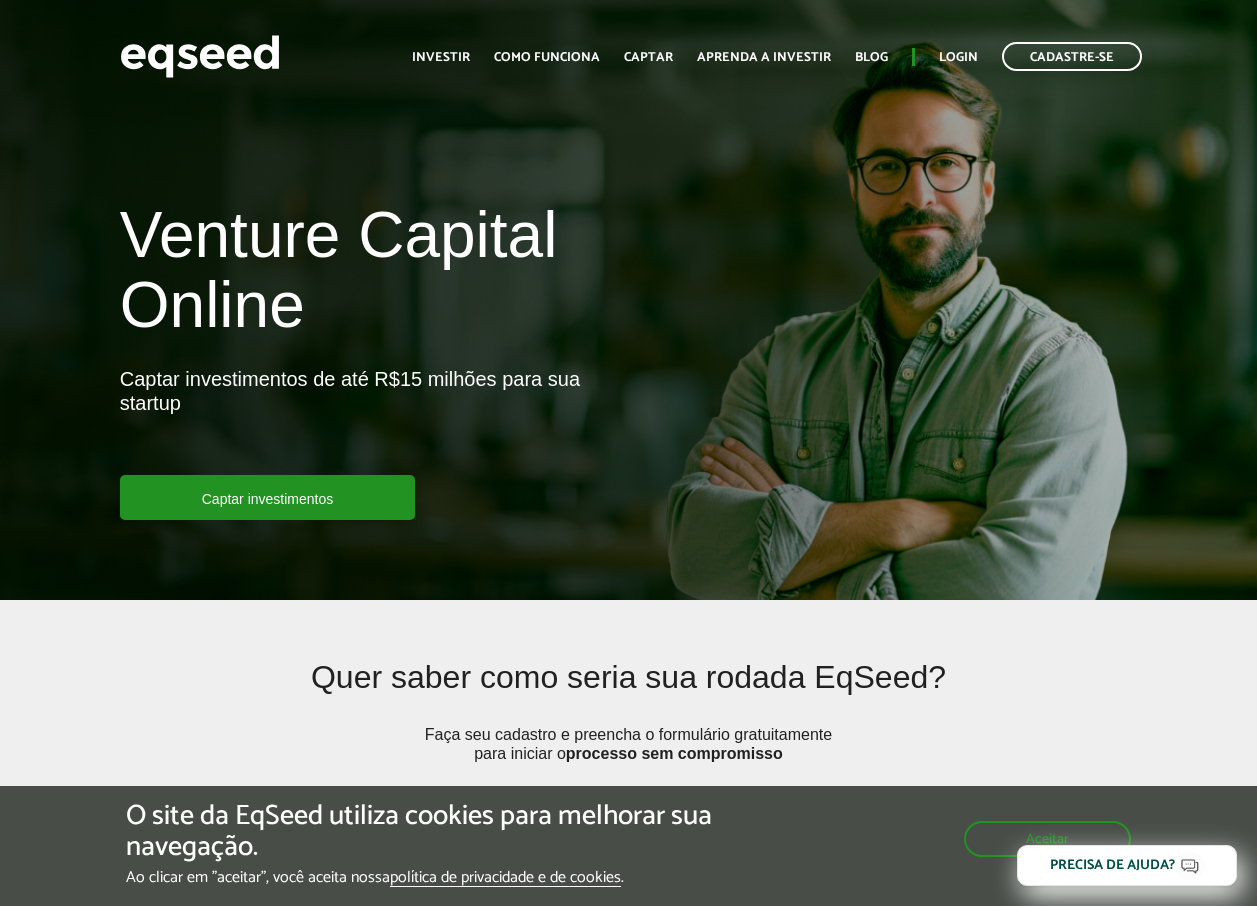 scroll, scrollTop: 0, scrollLeft: 0, axis: both 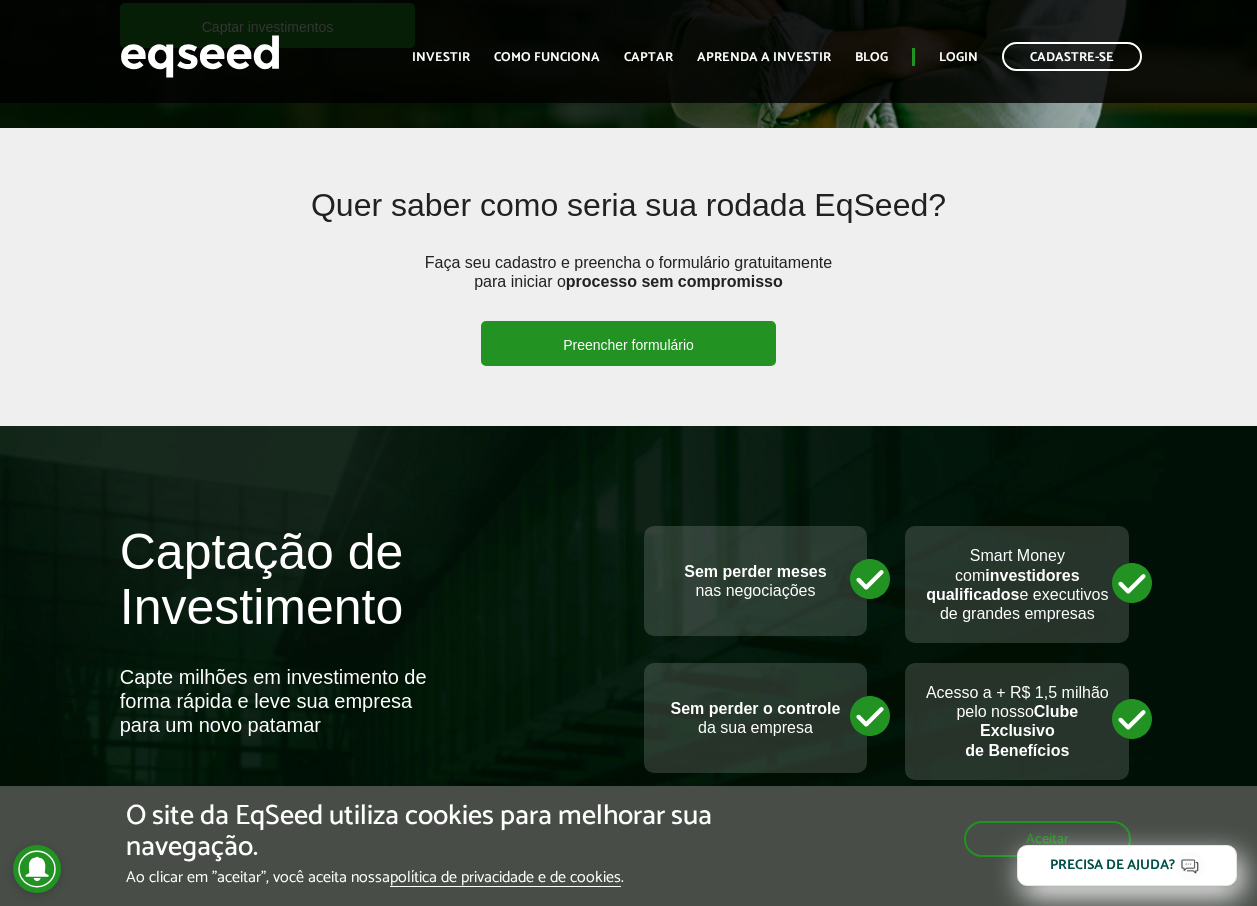 click on "Preencher formulário" at bounding box center (628, 343) 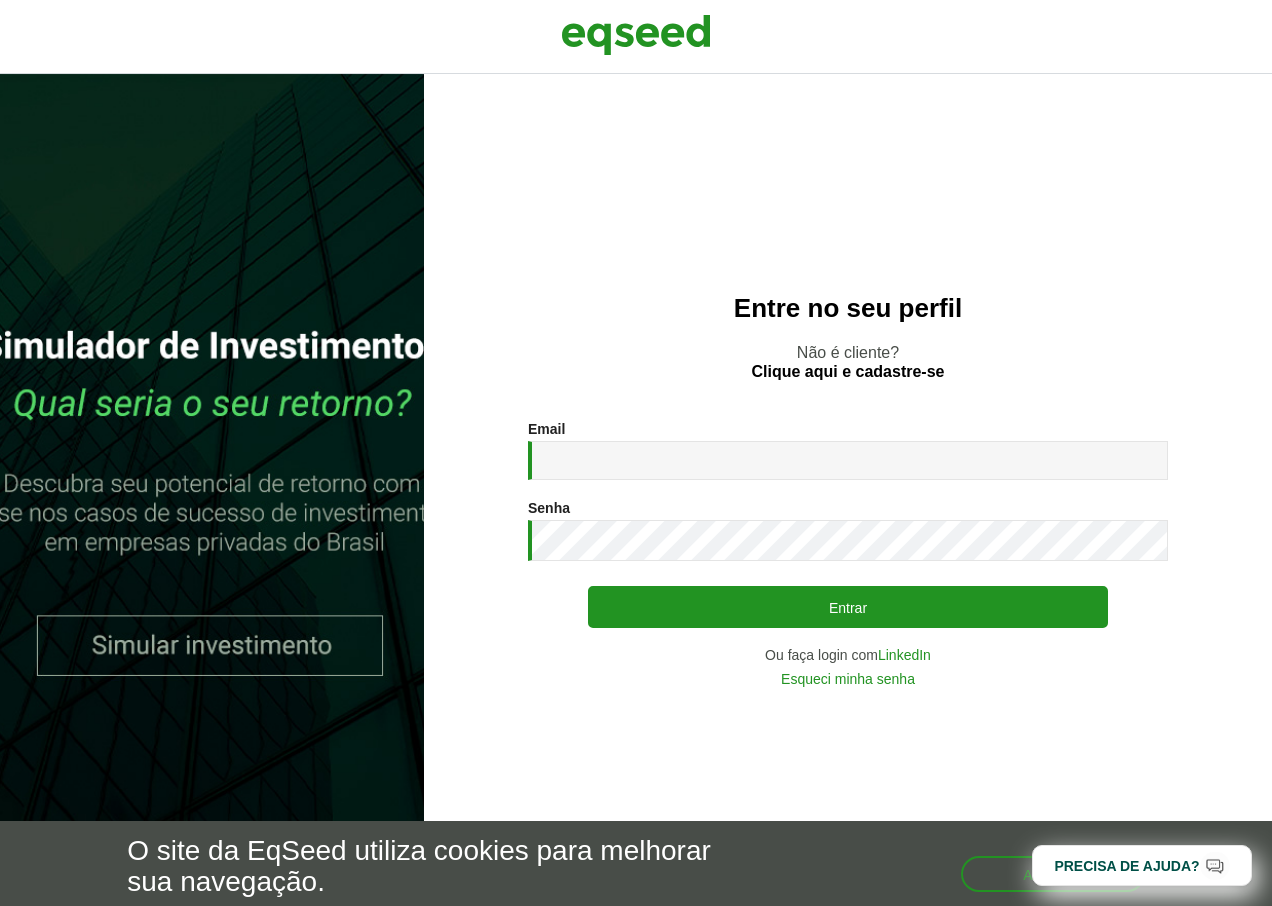 scroll, scrollTop: 0, scrollLeft: 0, axis: both 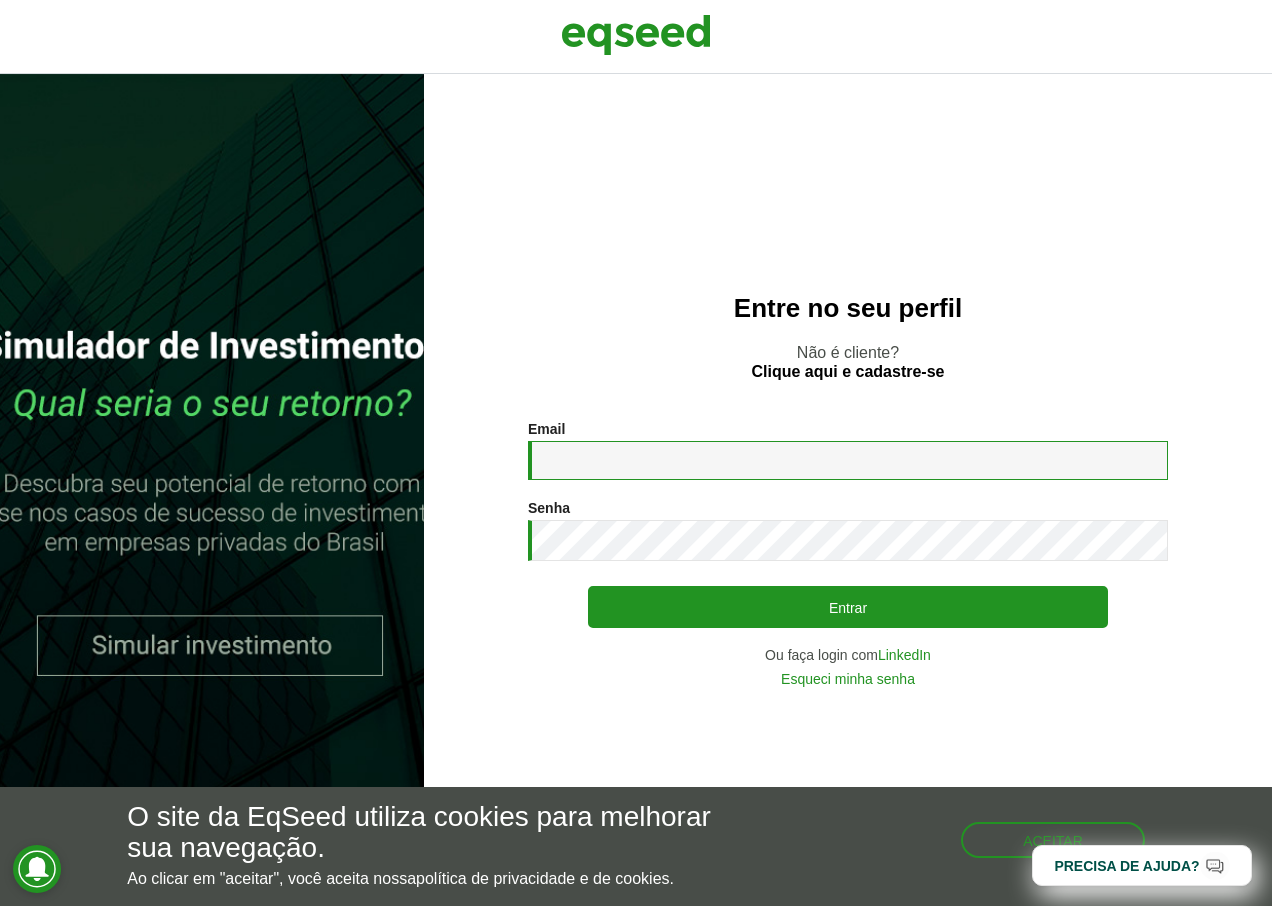 click on "Email  *" at bounding box center (848, 460) 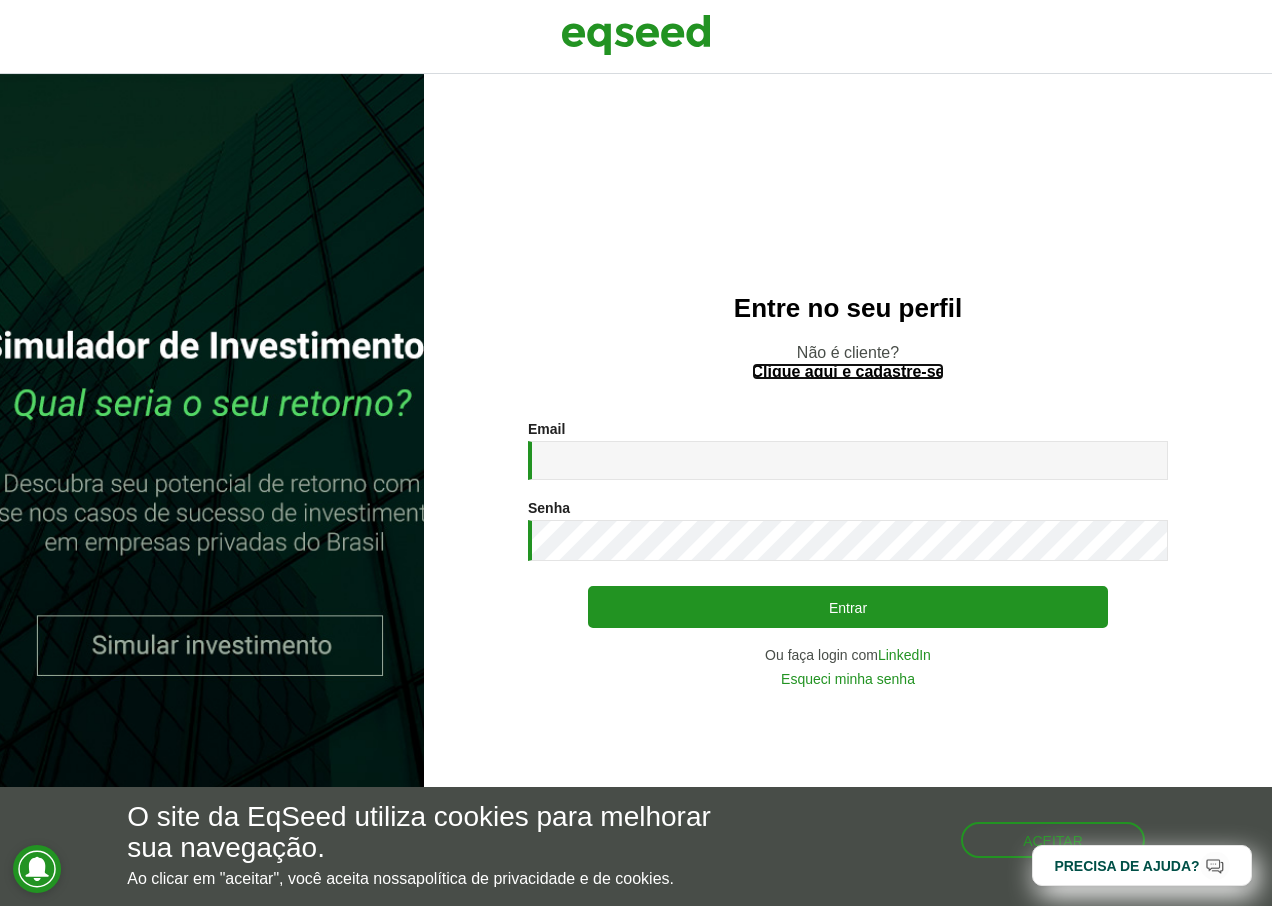 click on "Clique aqui e cadastre-se" at bounding box center [848, 372] 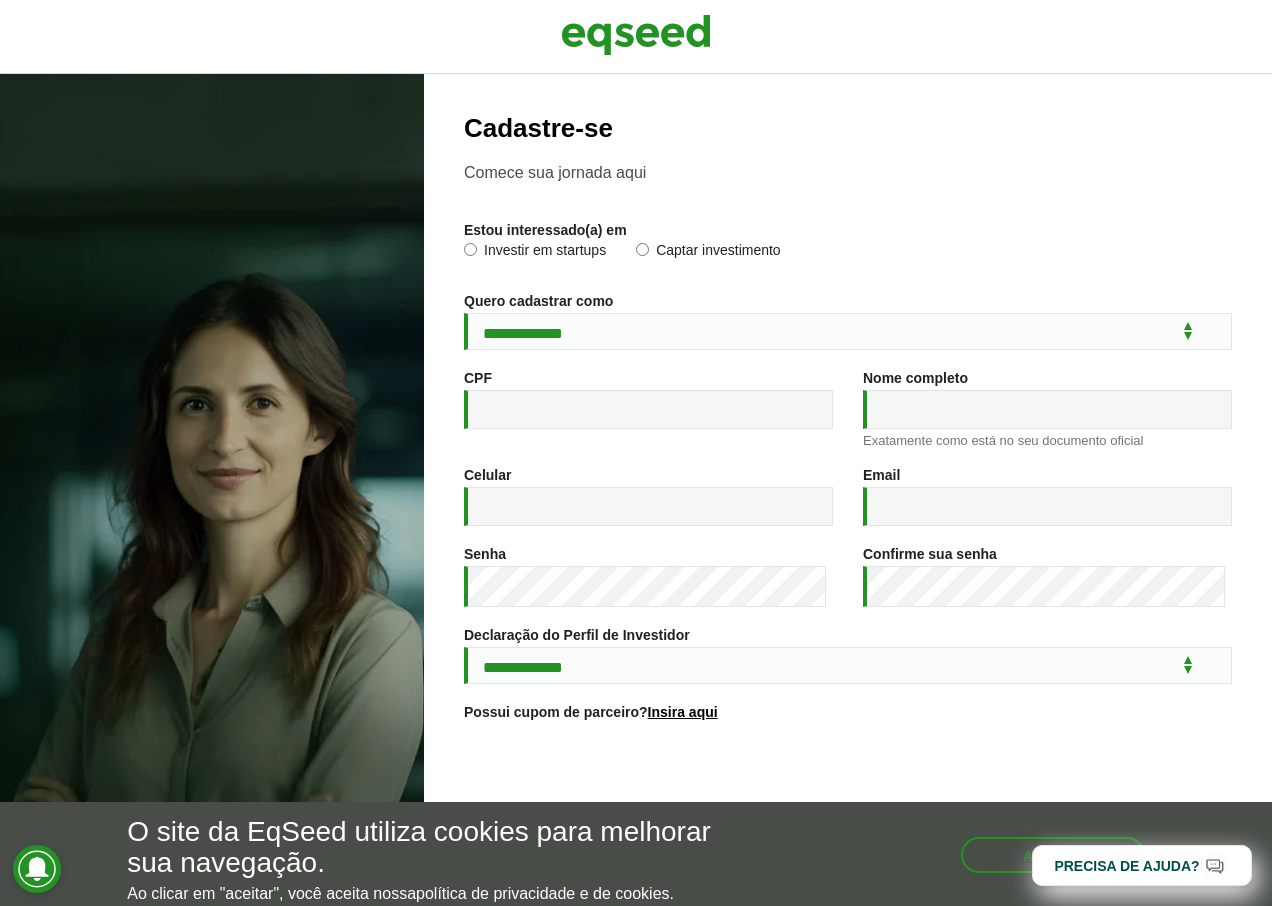scroll, scrollTop: 0, scrollLeft: 0, axis: both 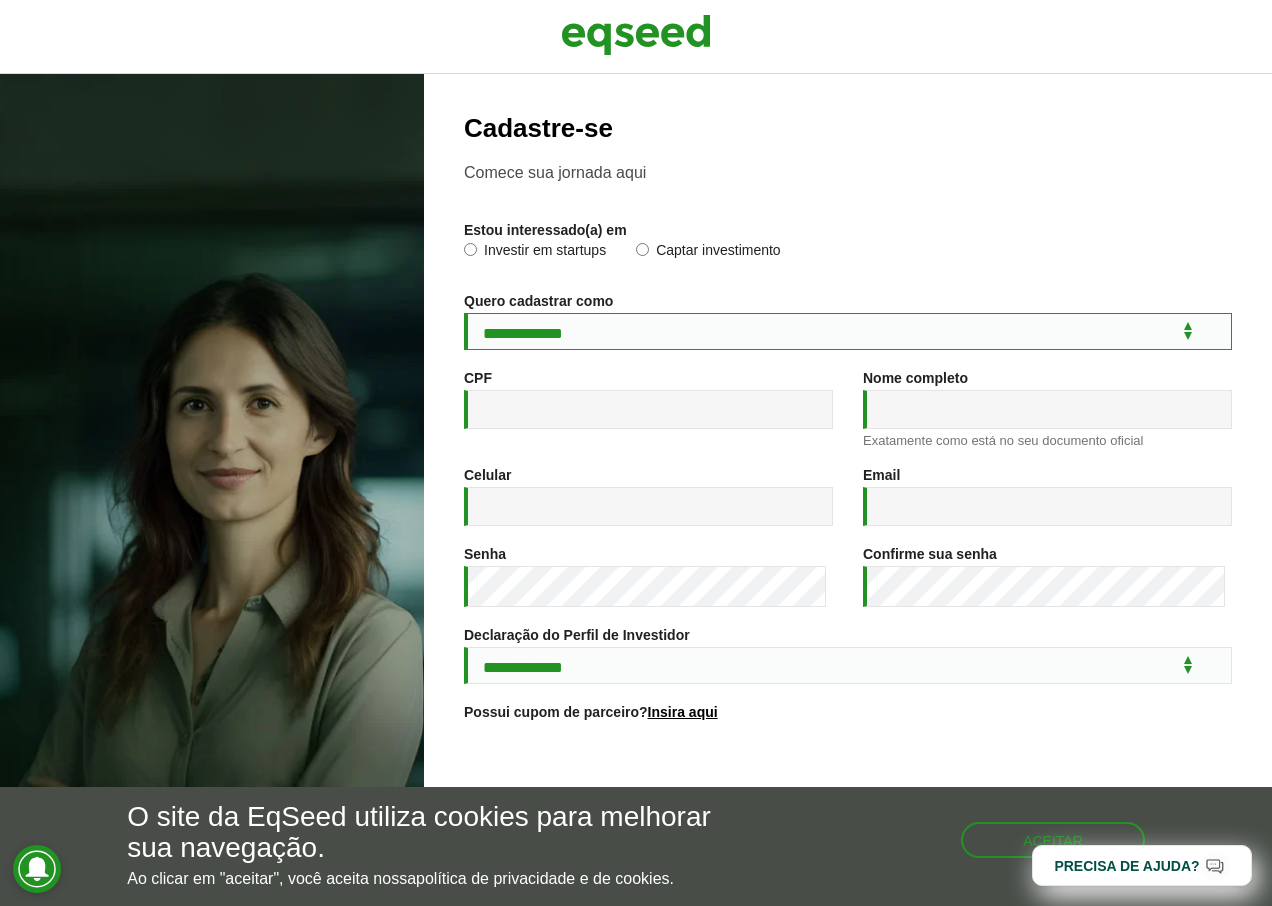 click on "**********" at bounding box center (848, 331) 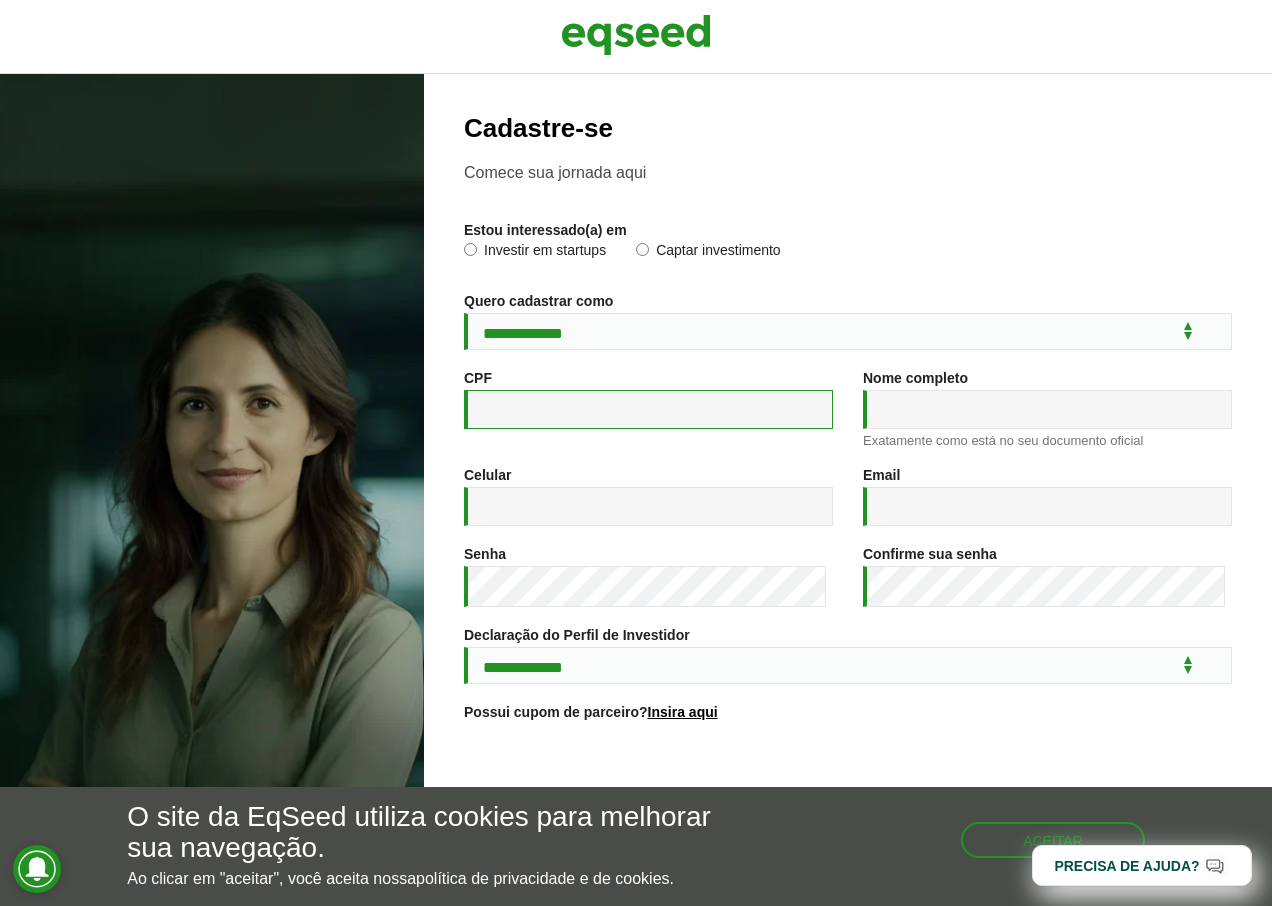 click on "CPF  *" at bounding box center [648, 409] 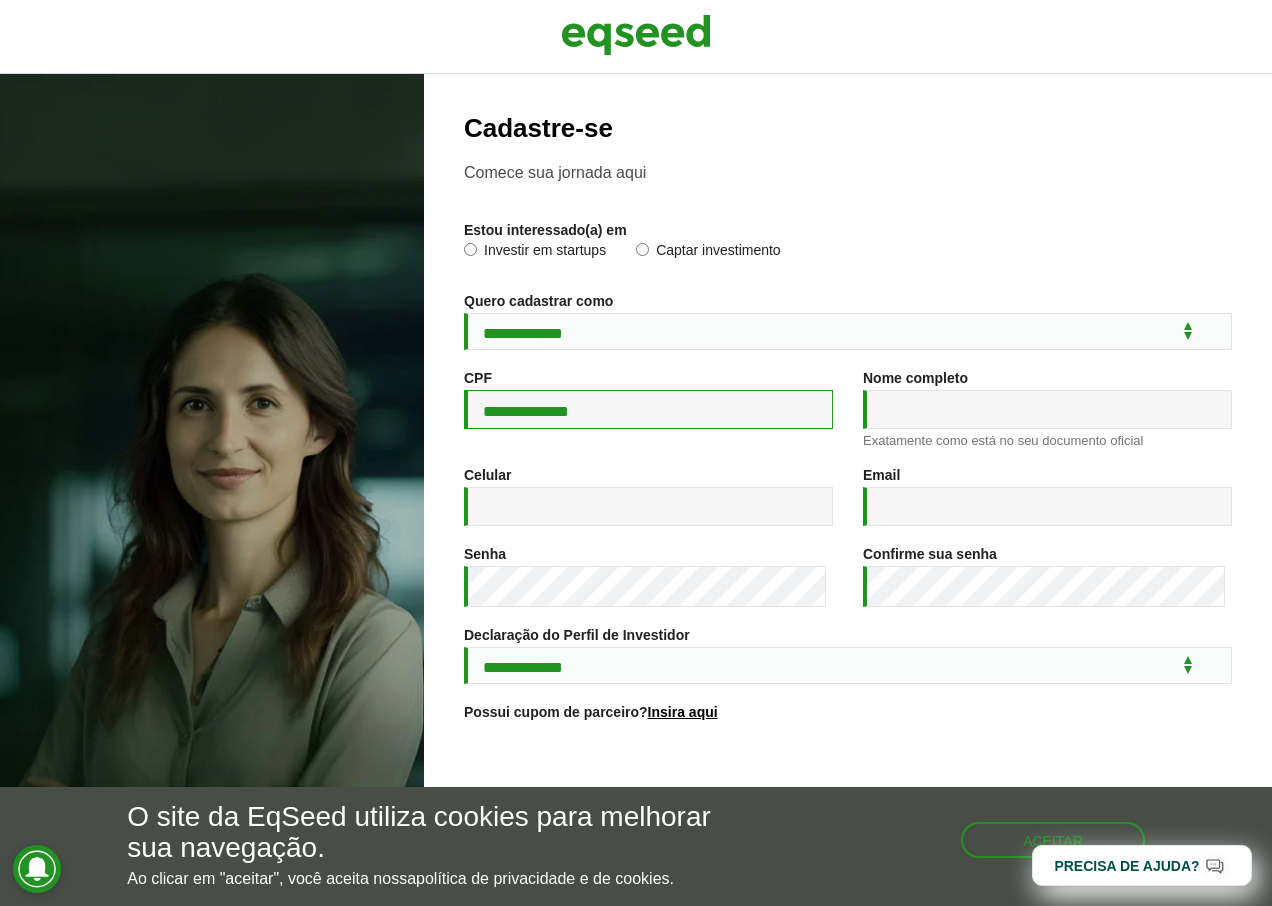 type on "**********" 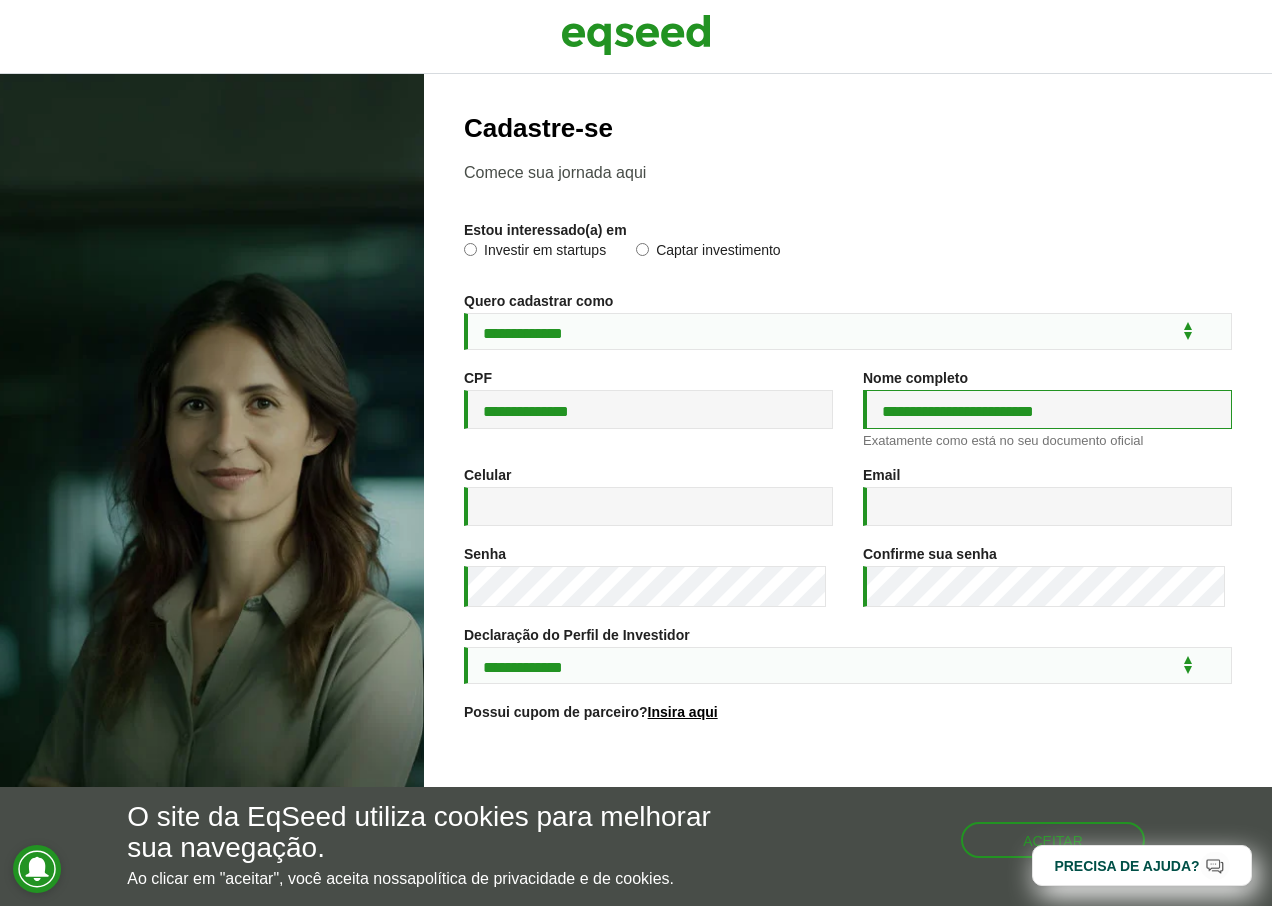 type on "**********" 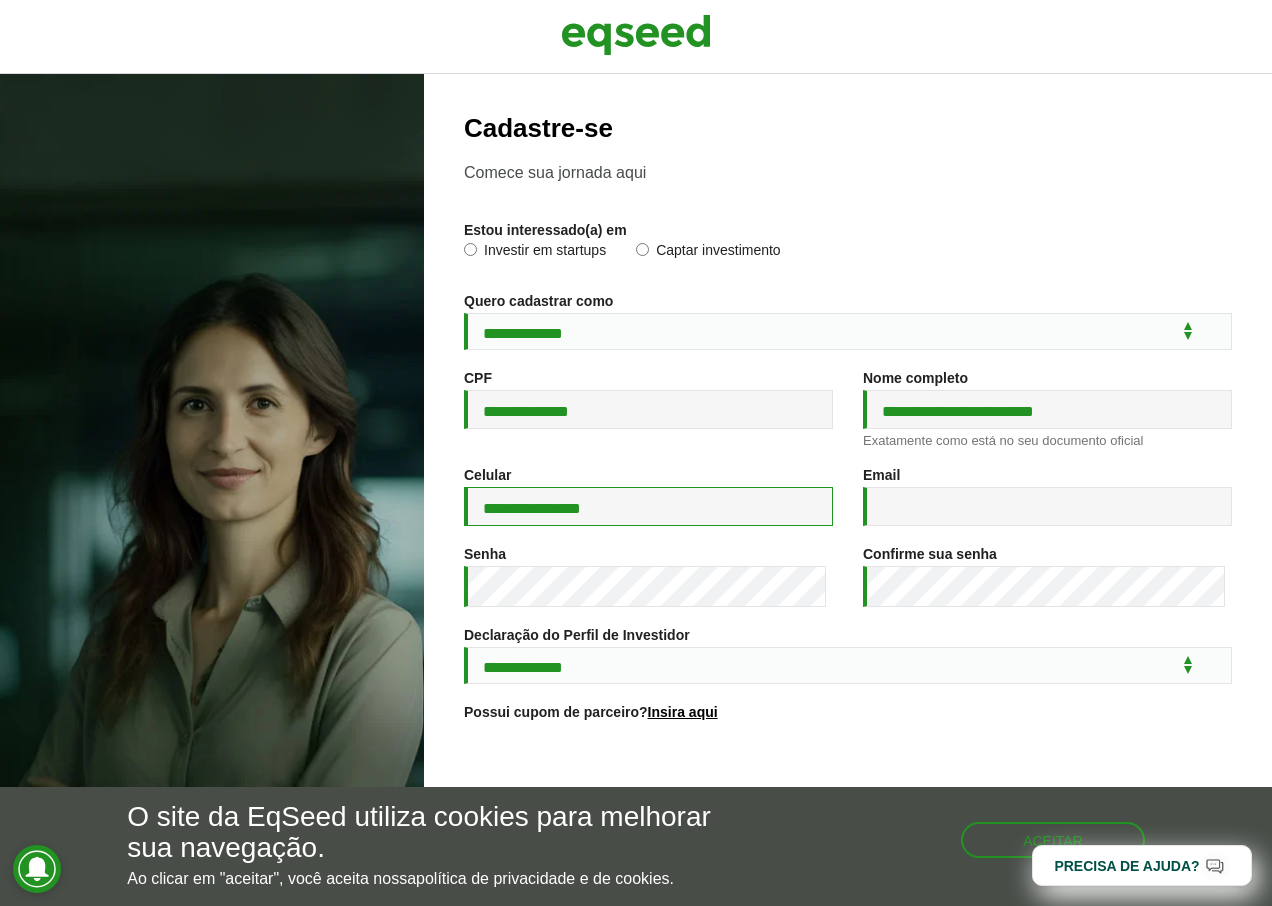 type on "**********" 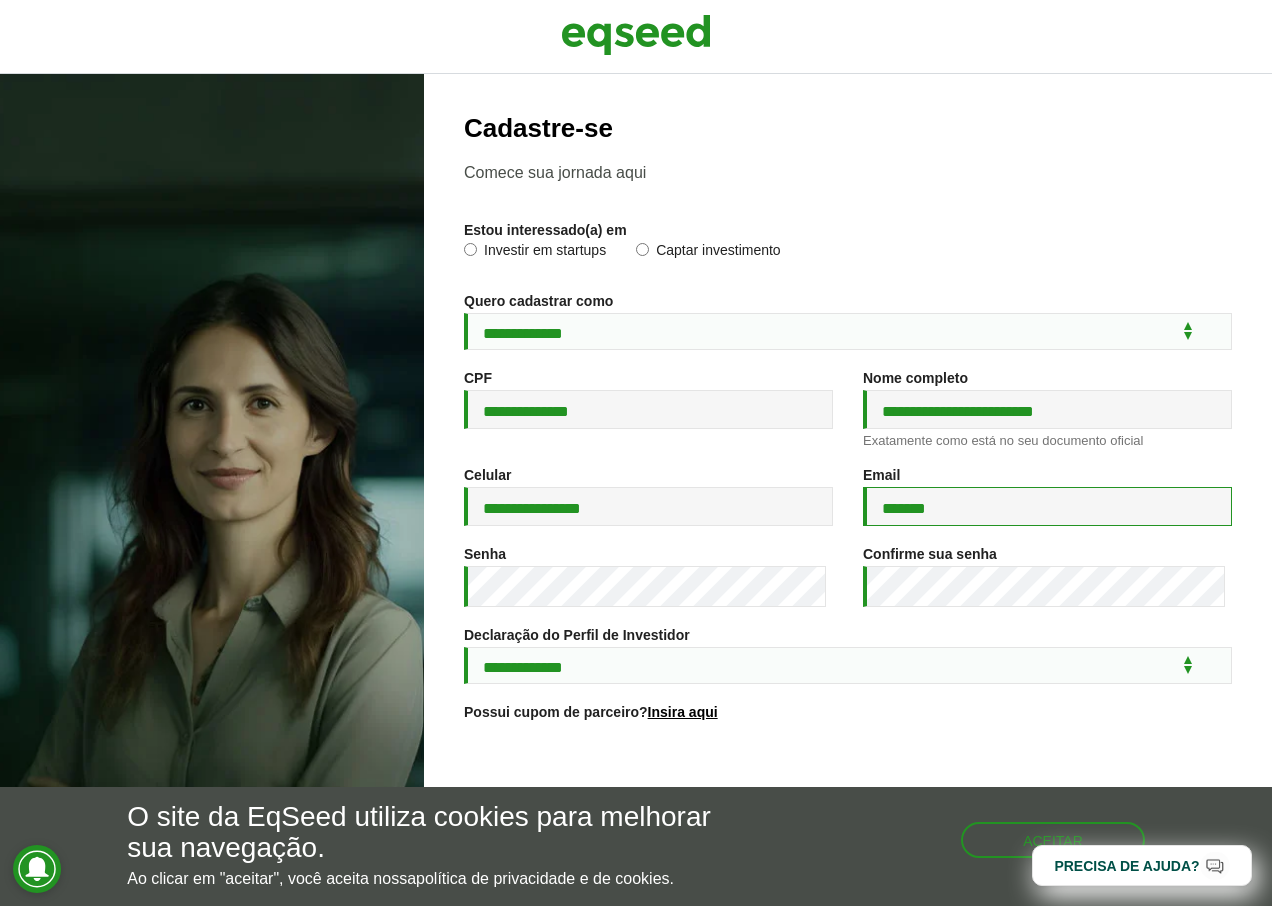 type on "**********" 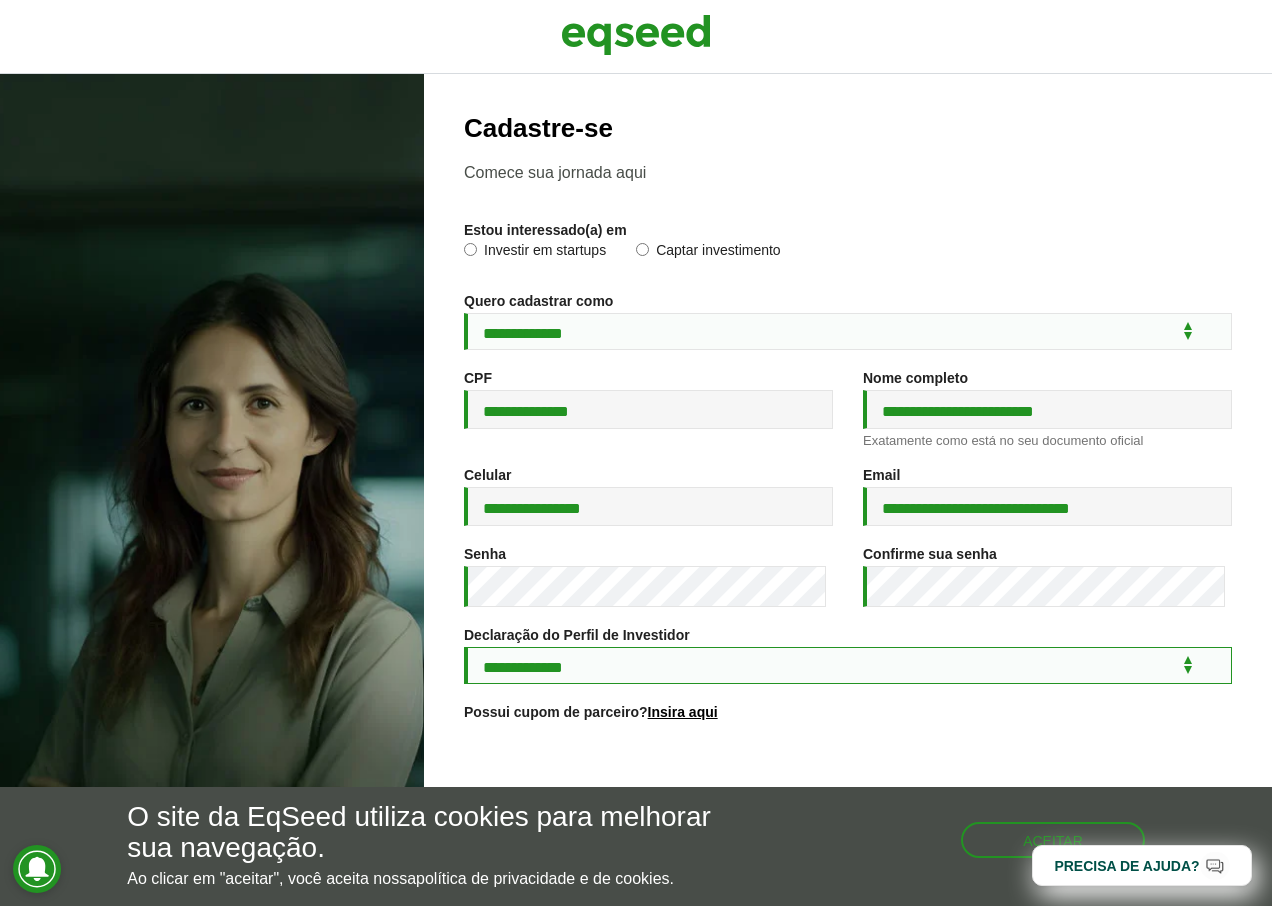 click on "**********" at bounding box center [848, 665] 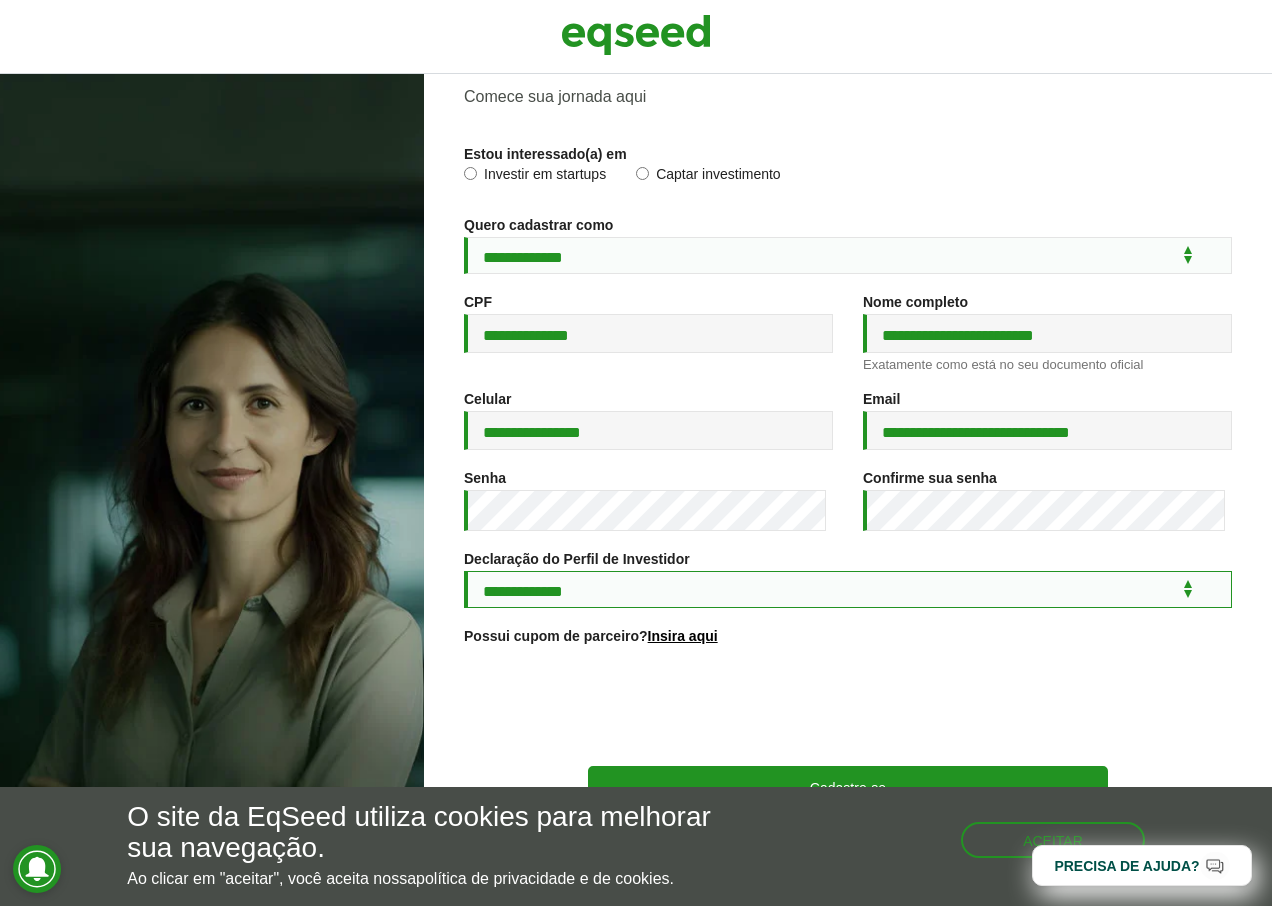 scroll, scrollTop: 126, scrollLeft: 0, axis: vertical 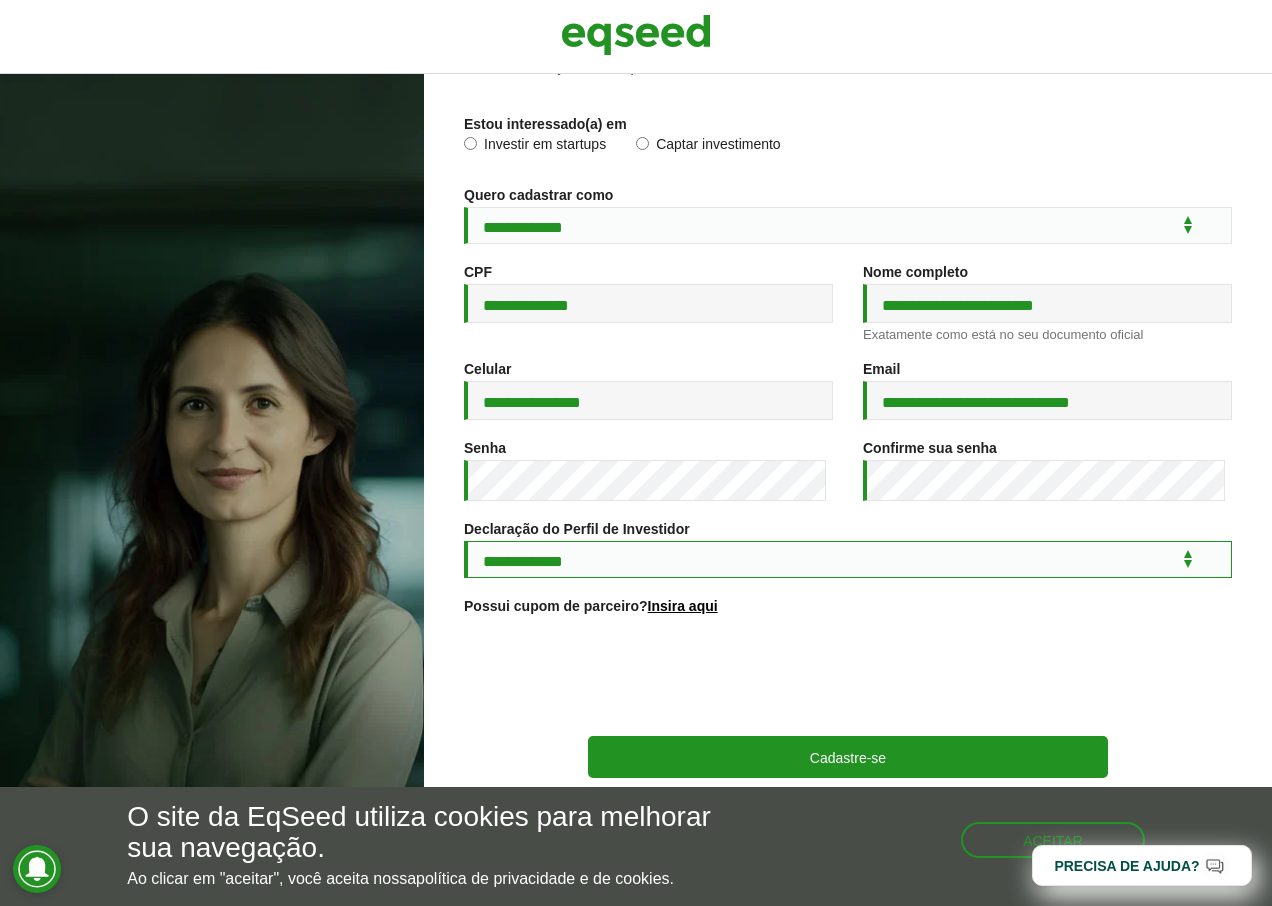 click on "**********" at bounding box center (848, 559) 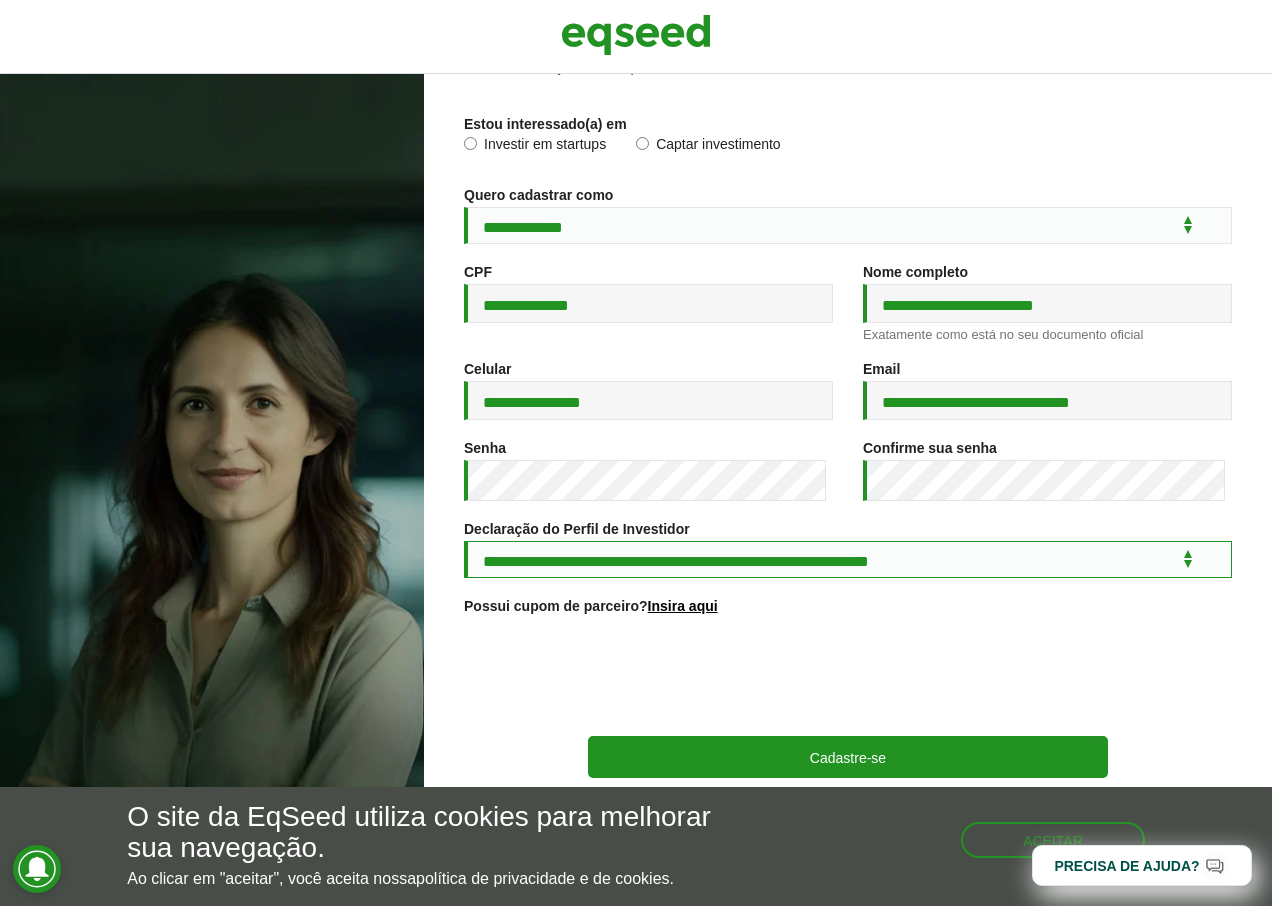 click on "**********" at bounding box center [848, 559] 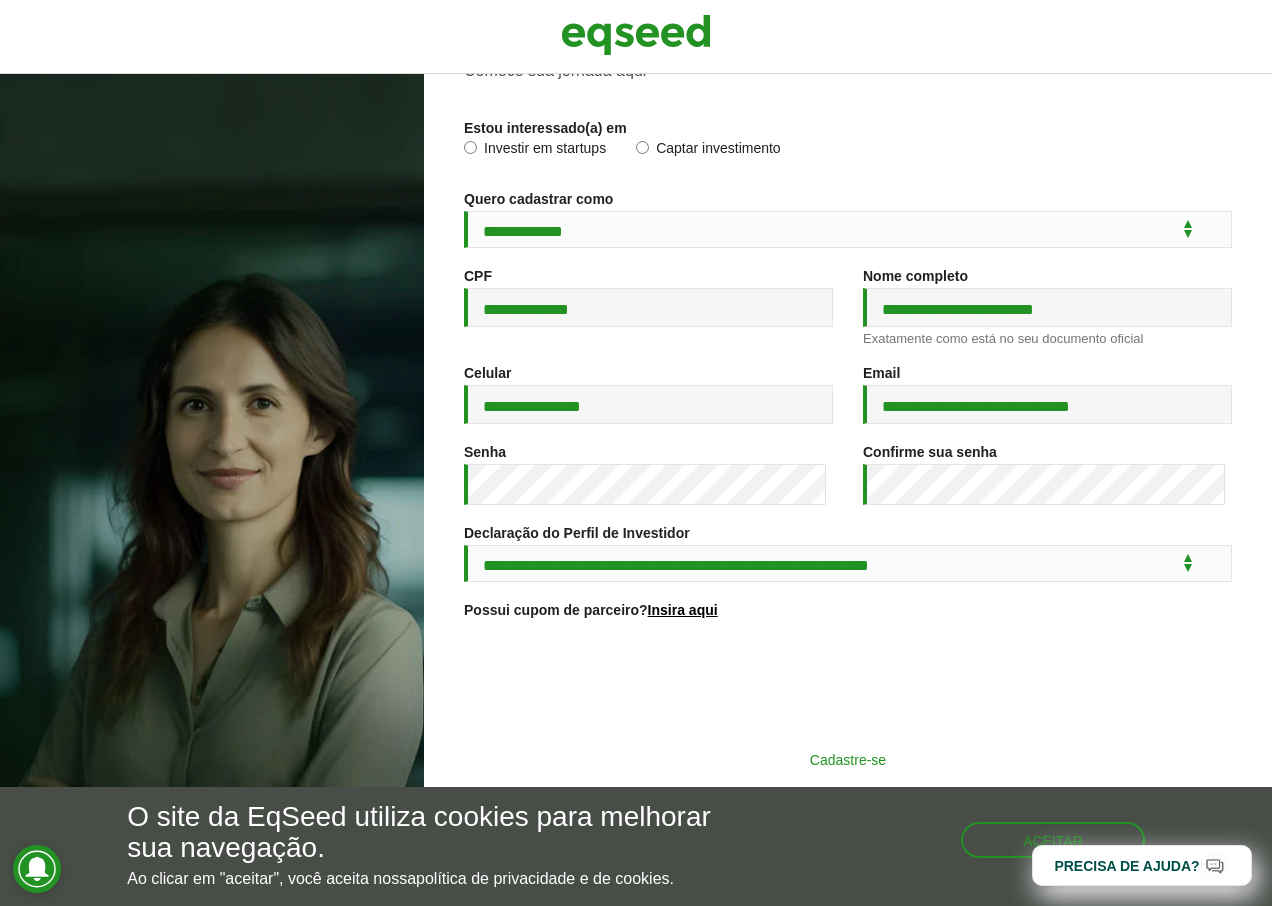 click on "Cadastre-se" at bounding box center (848, 759) 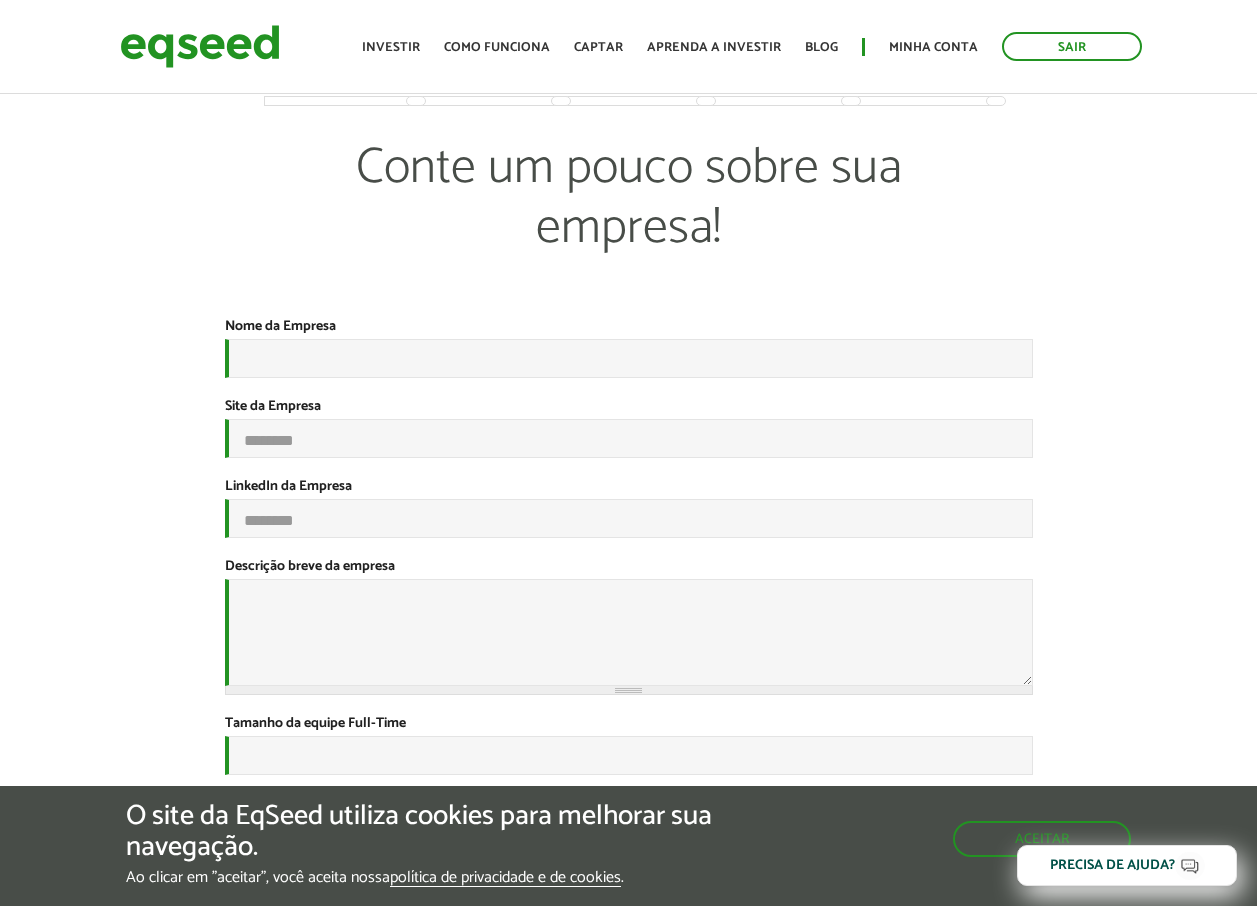 scroll, scrollTop: 0, scrollLeft: 0, axis: both 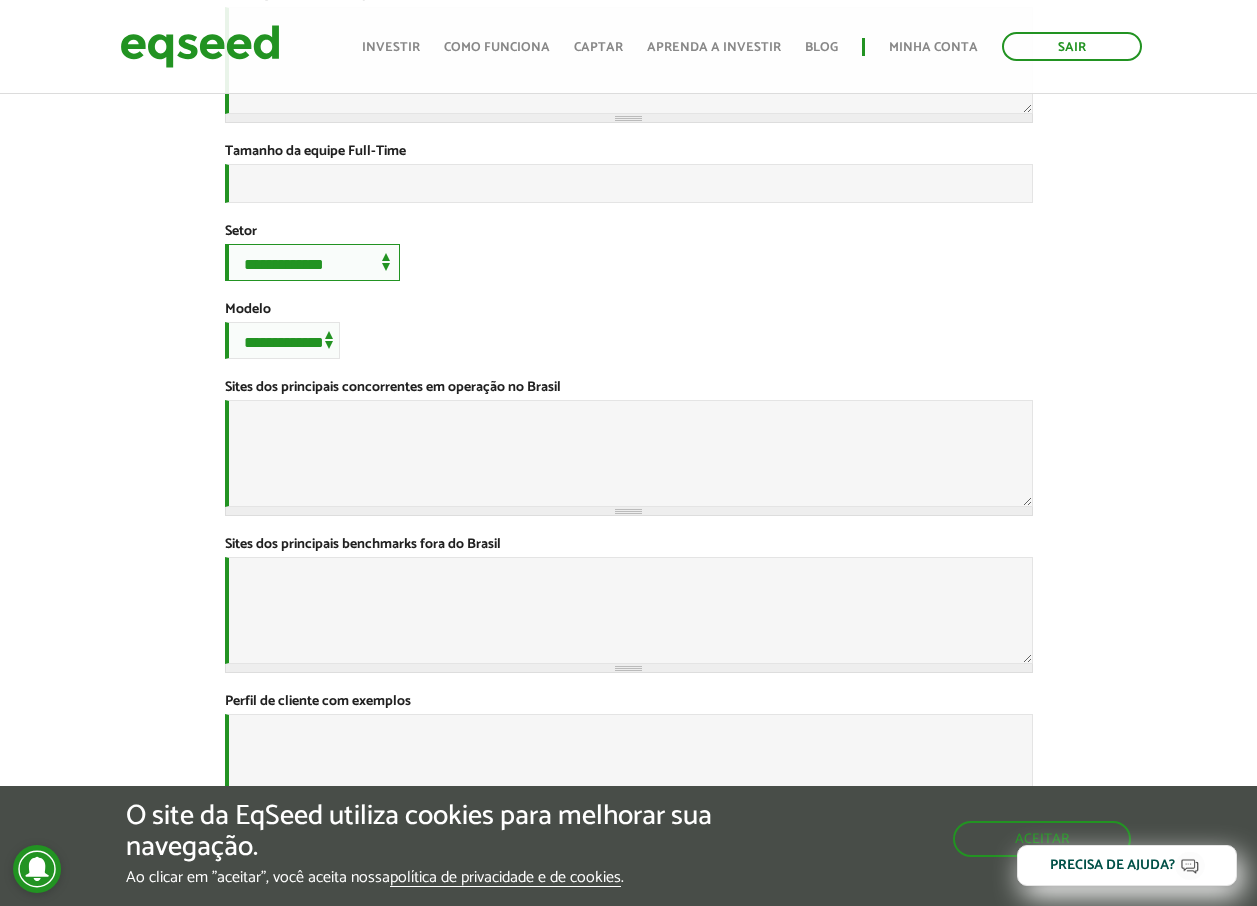 click on "**********" at bounding box center [312, 262] 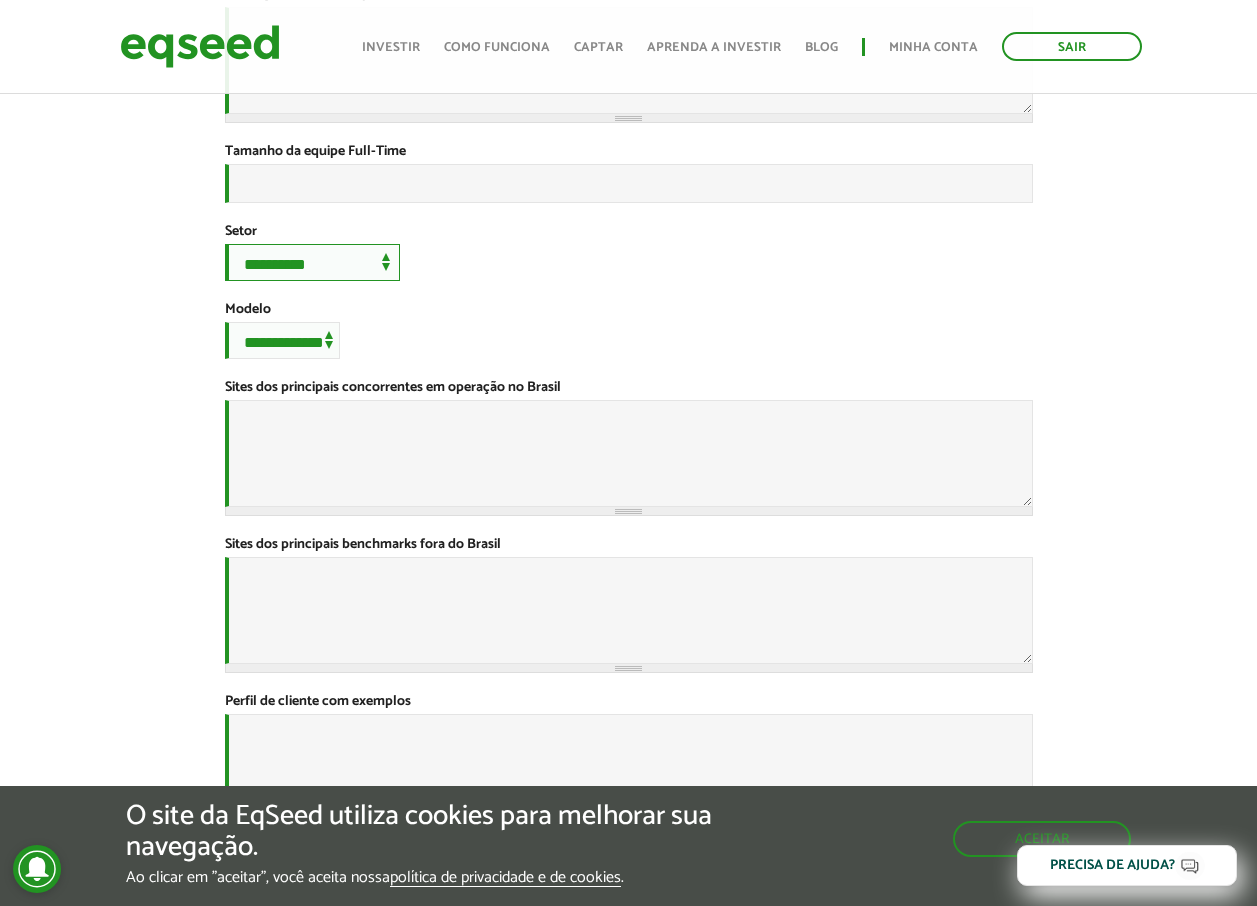 click on "**********" at bounding box center [312, 262] 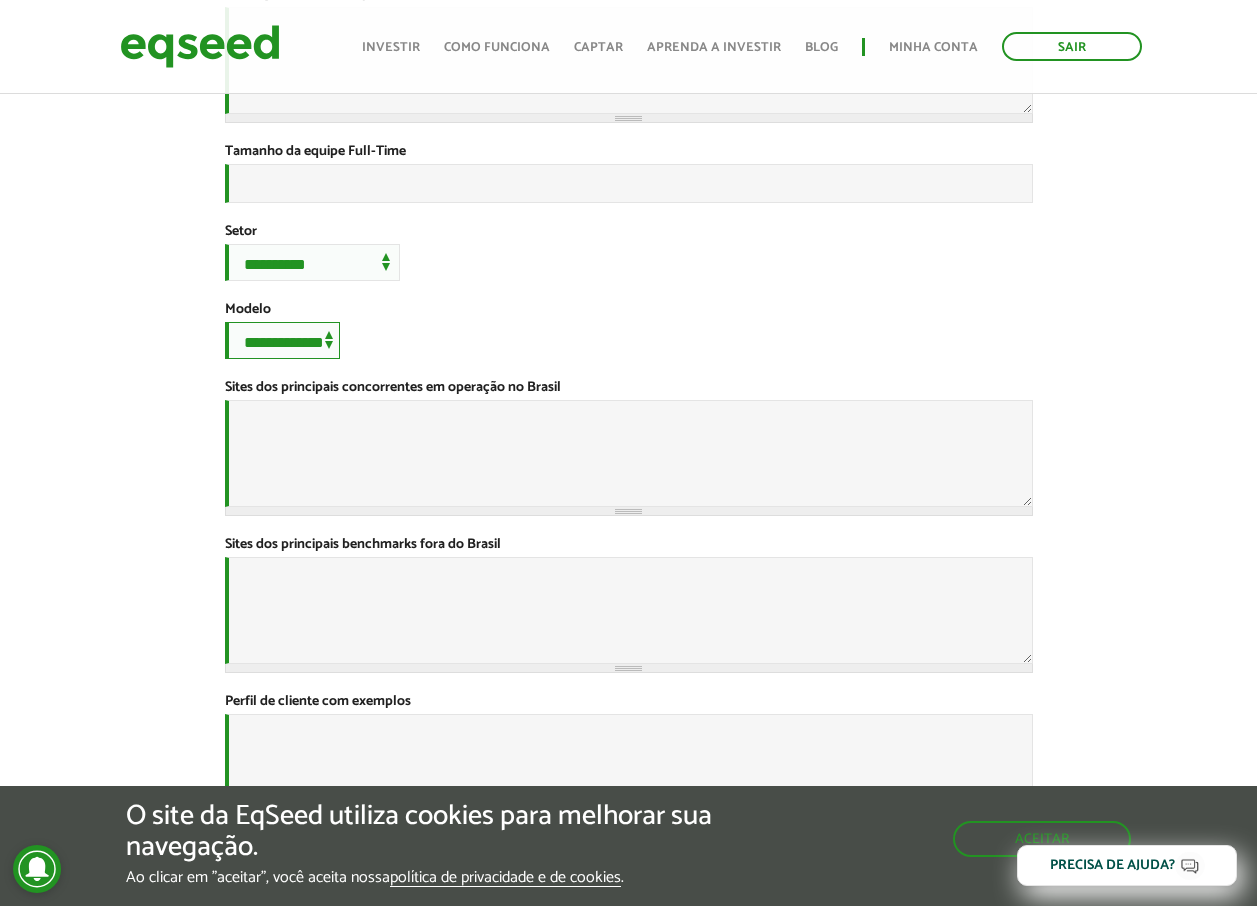 click on "**********" at bounding box center [282, 340] 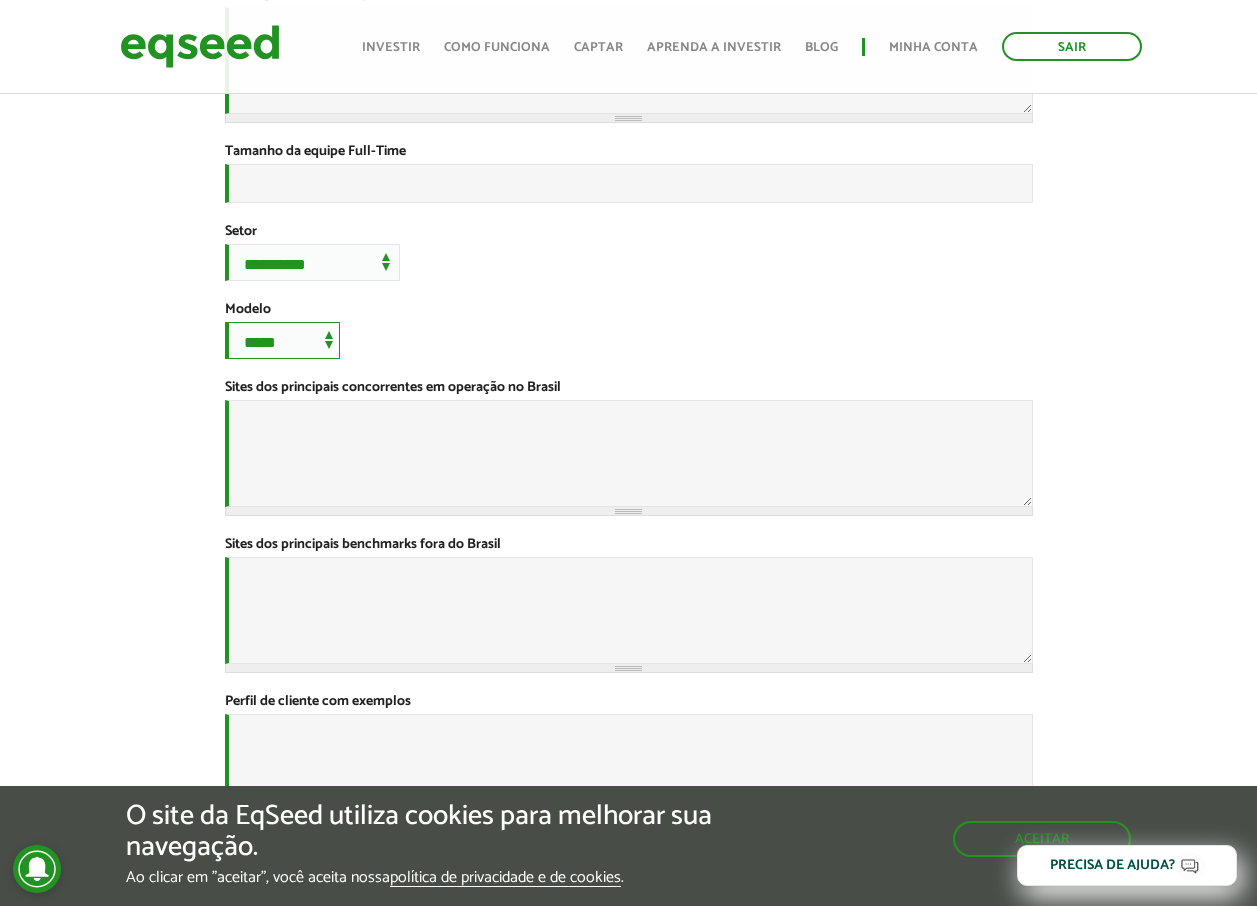 click on "**********" at bounding box center (282, 340) 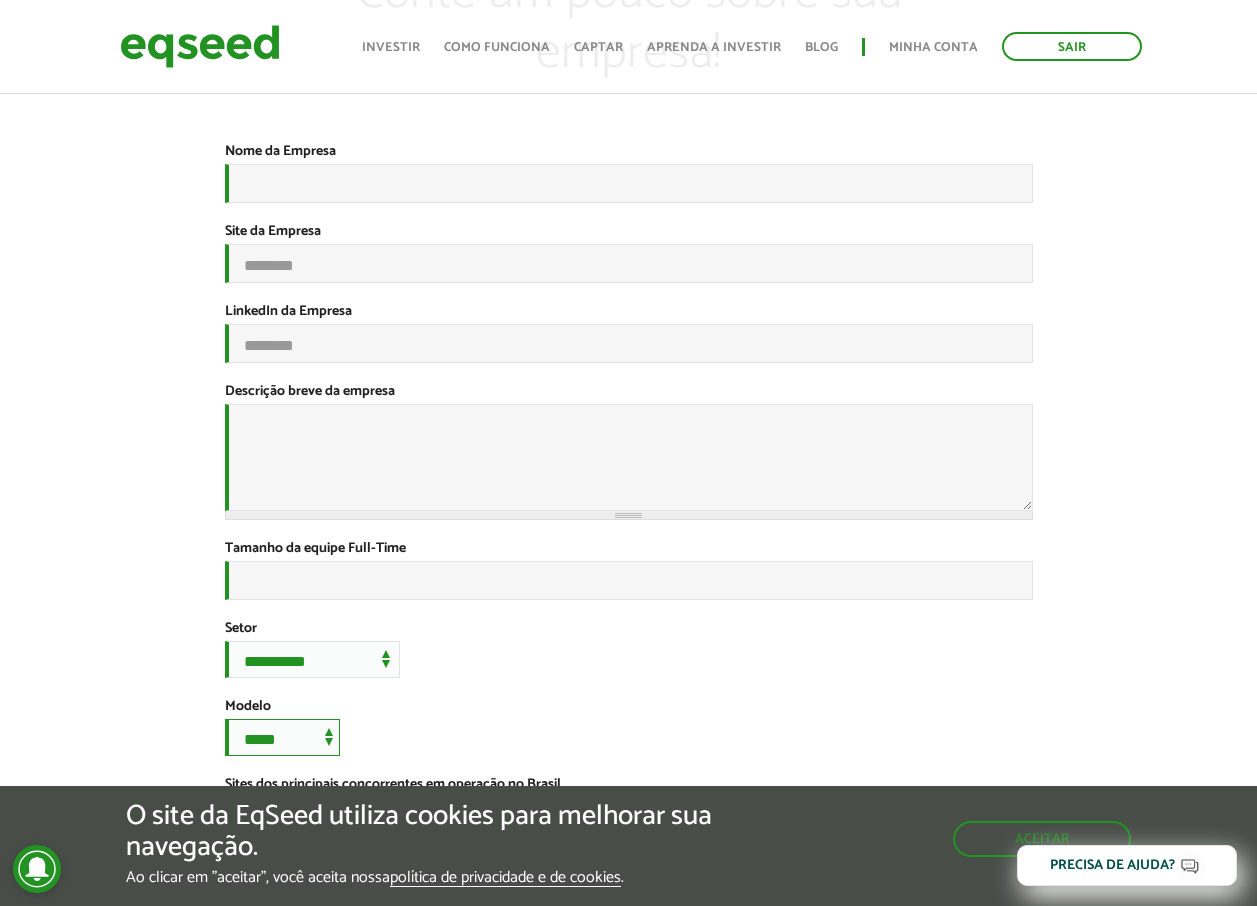 scroll, scrollTop: 87, scrollLeft: 0, axis: vertical 